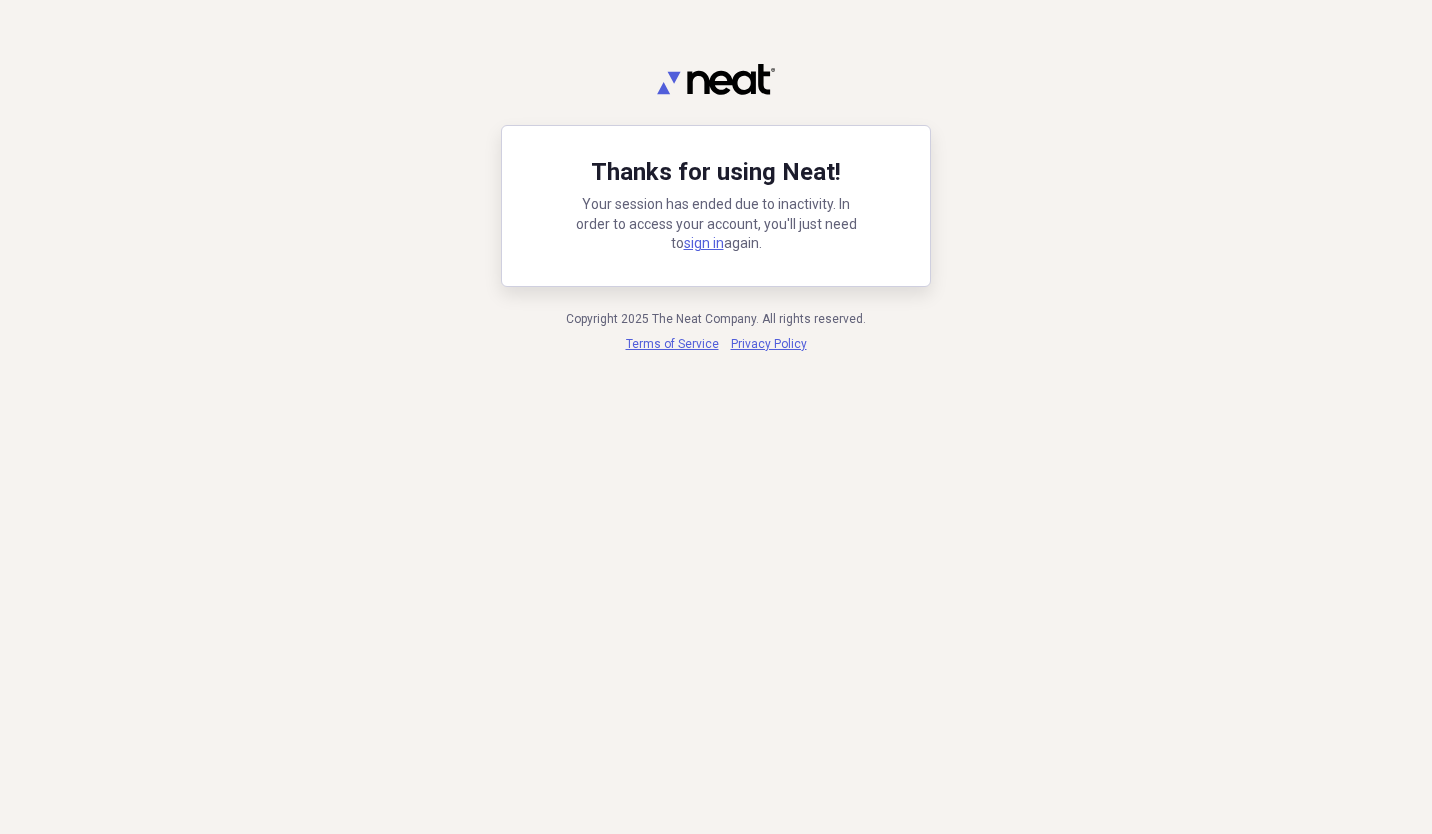 scroll, scrollTop: 0, scrollLeft: 0, axis: both 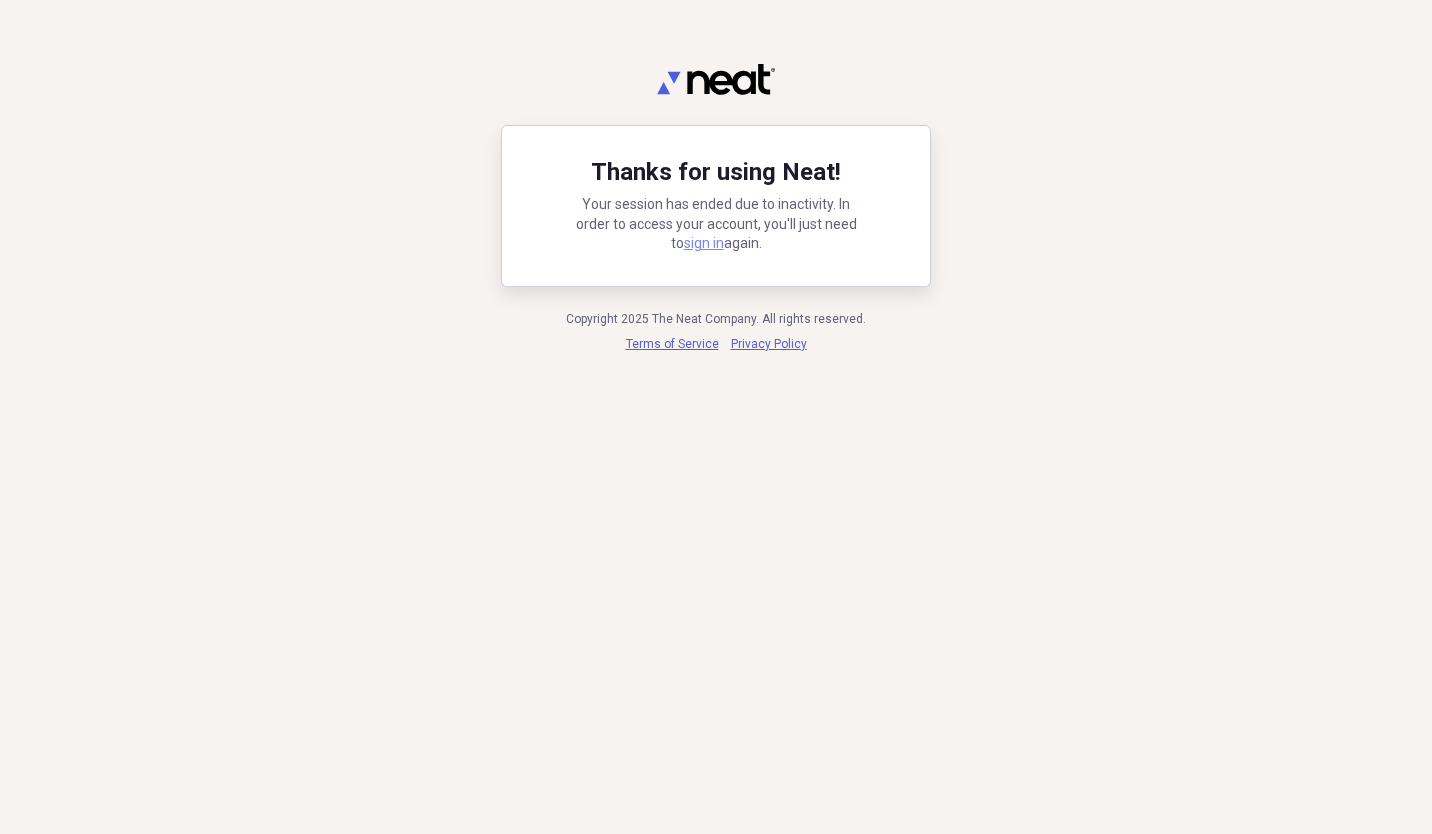 click on "sign in" at bounding box center (704, 243) 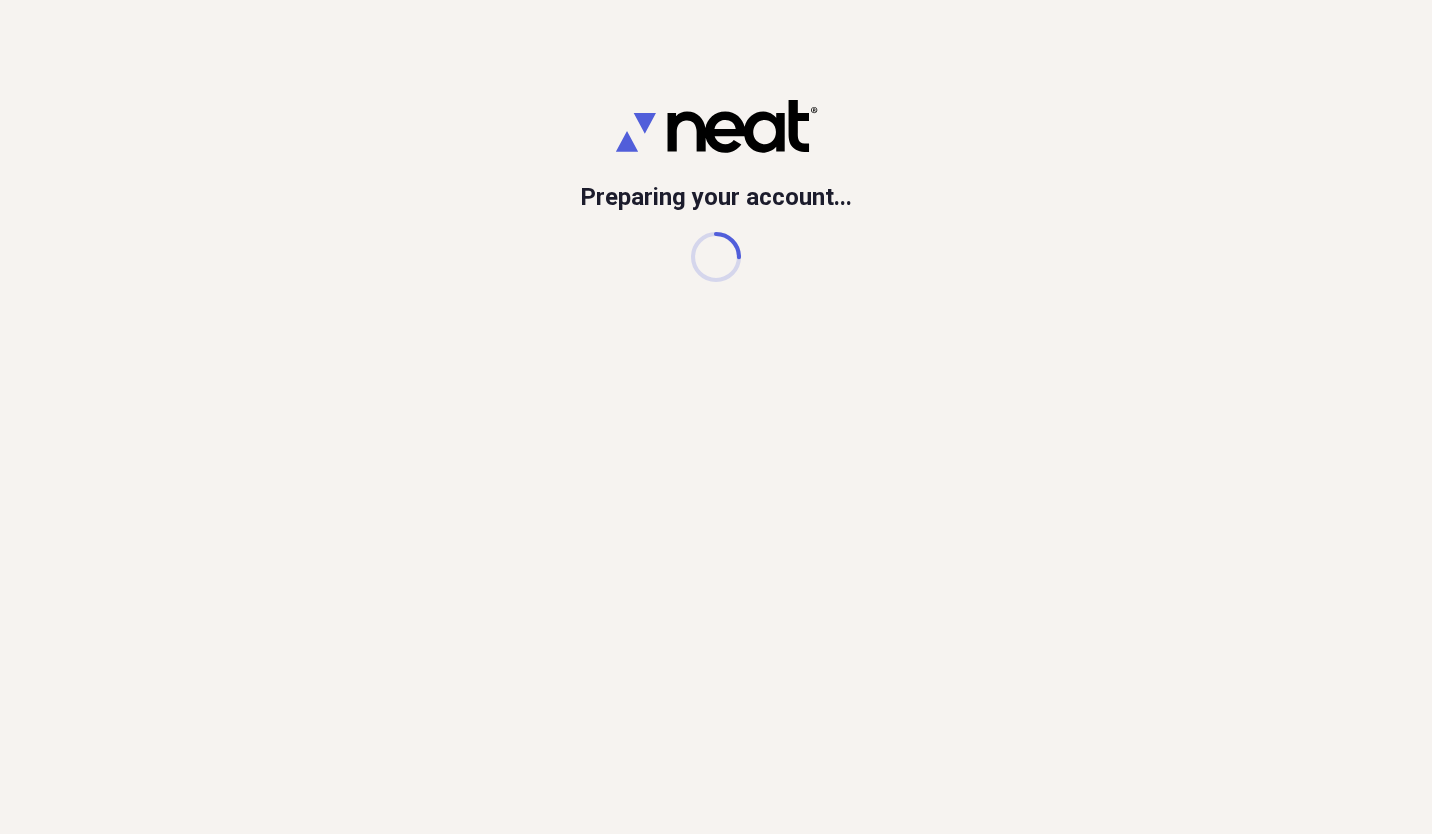 scroll, scrollTop: 0, scrollLeft: 0, axis: both 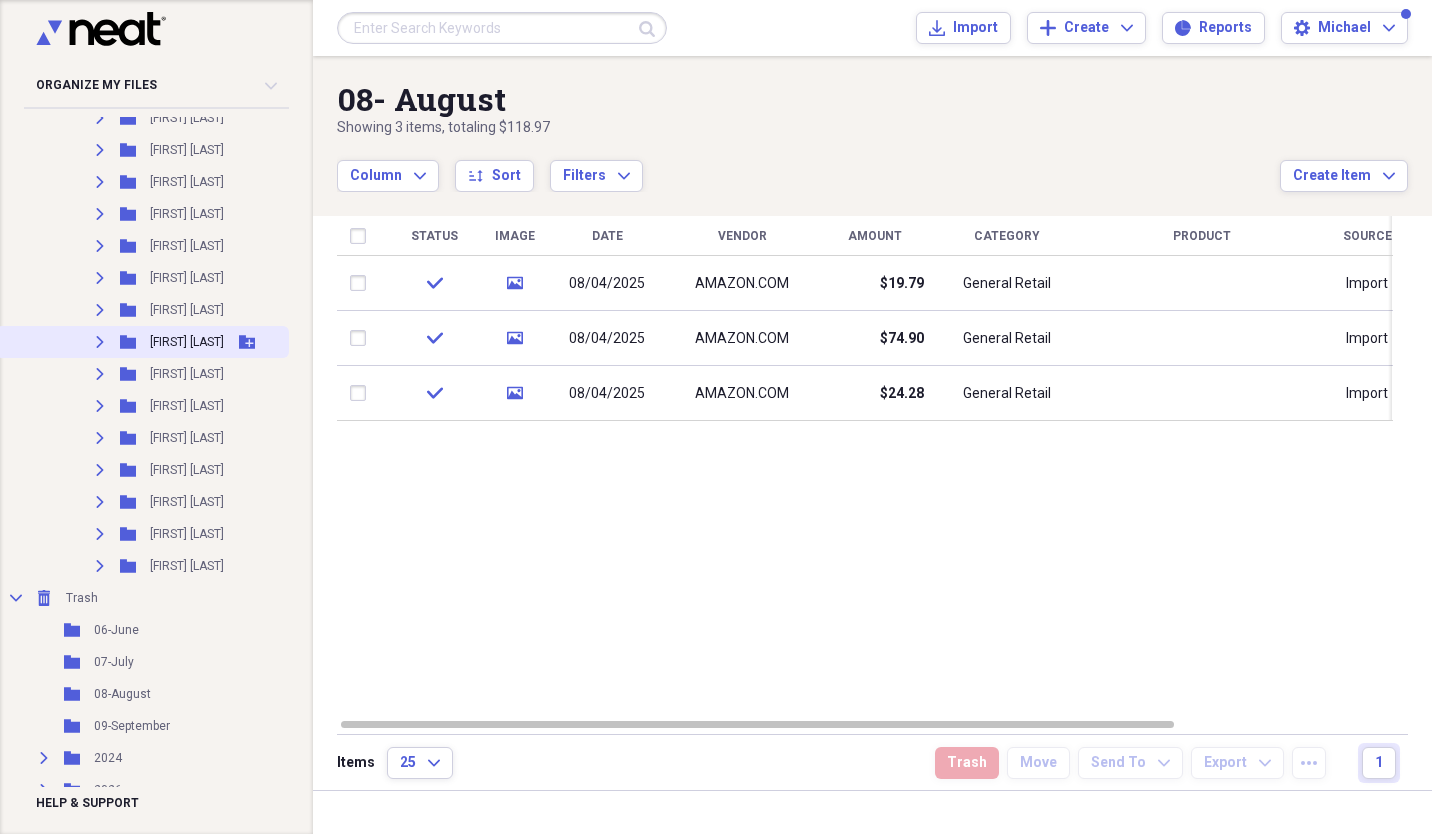 click 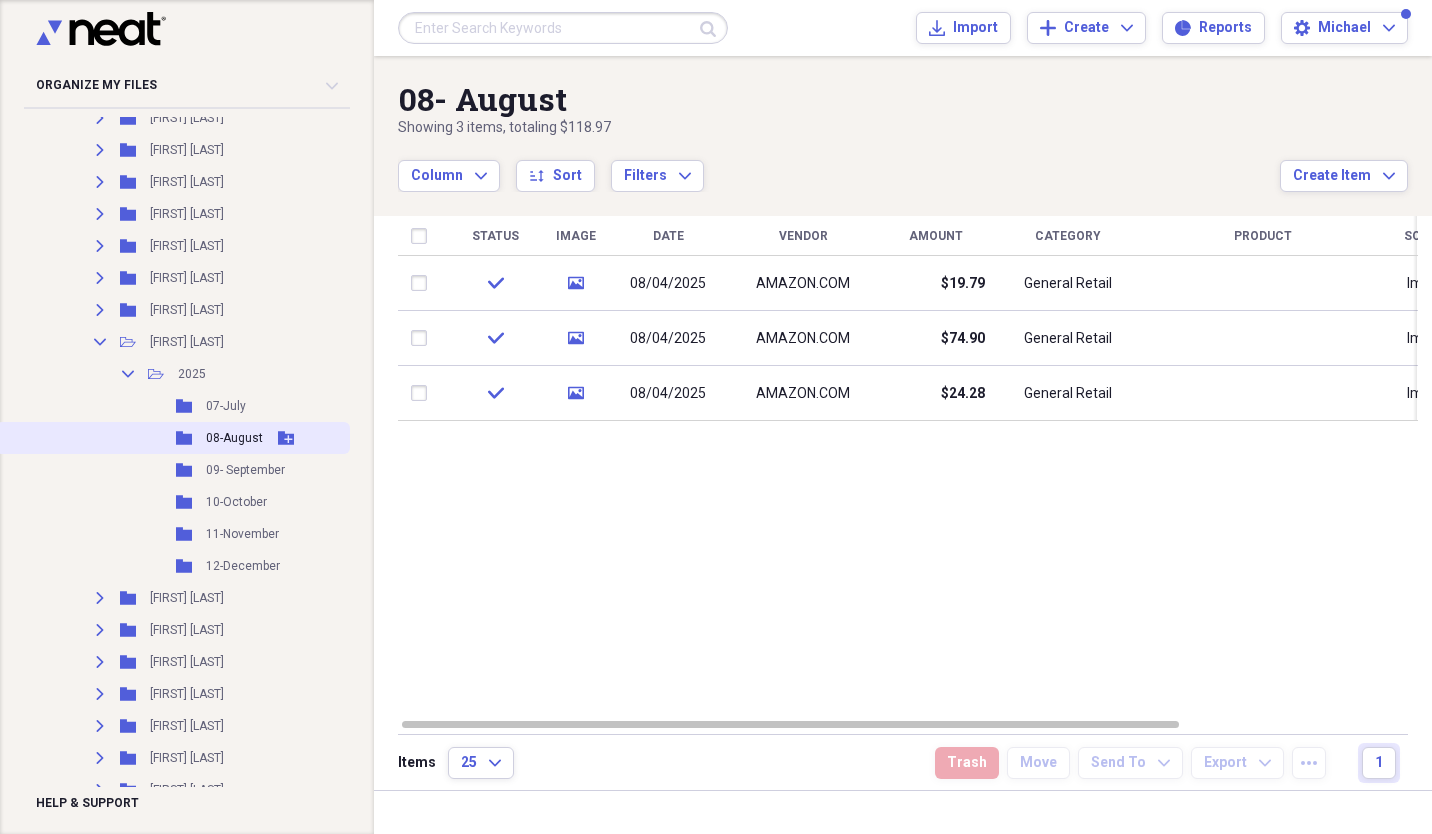 click on "Folder" at bounding box center [185, 438] 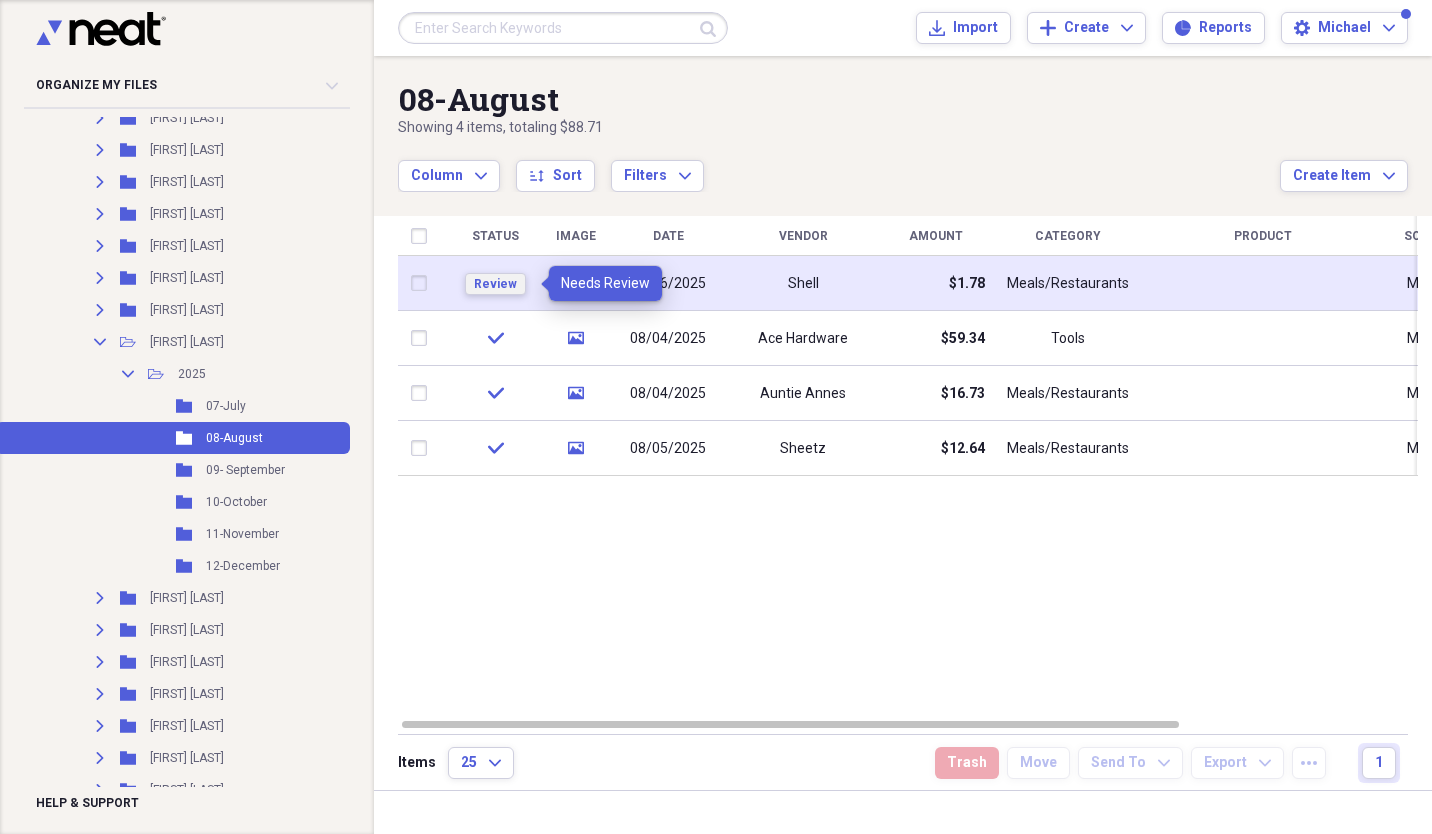 click on "Review" at bounding box center [495, 284] 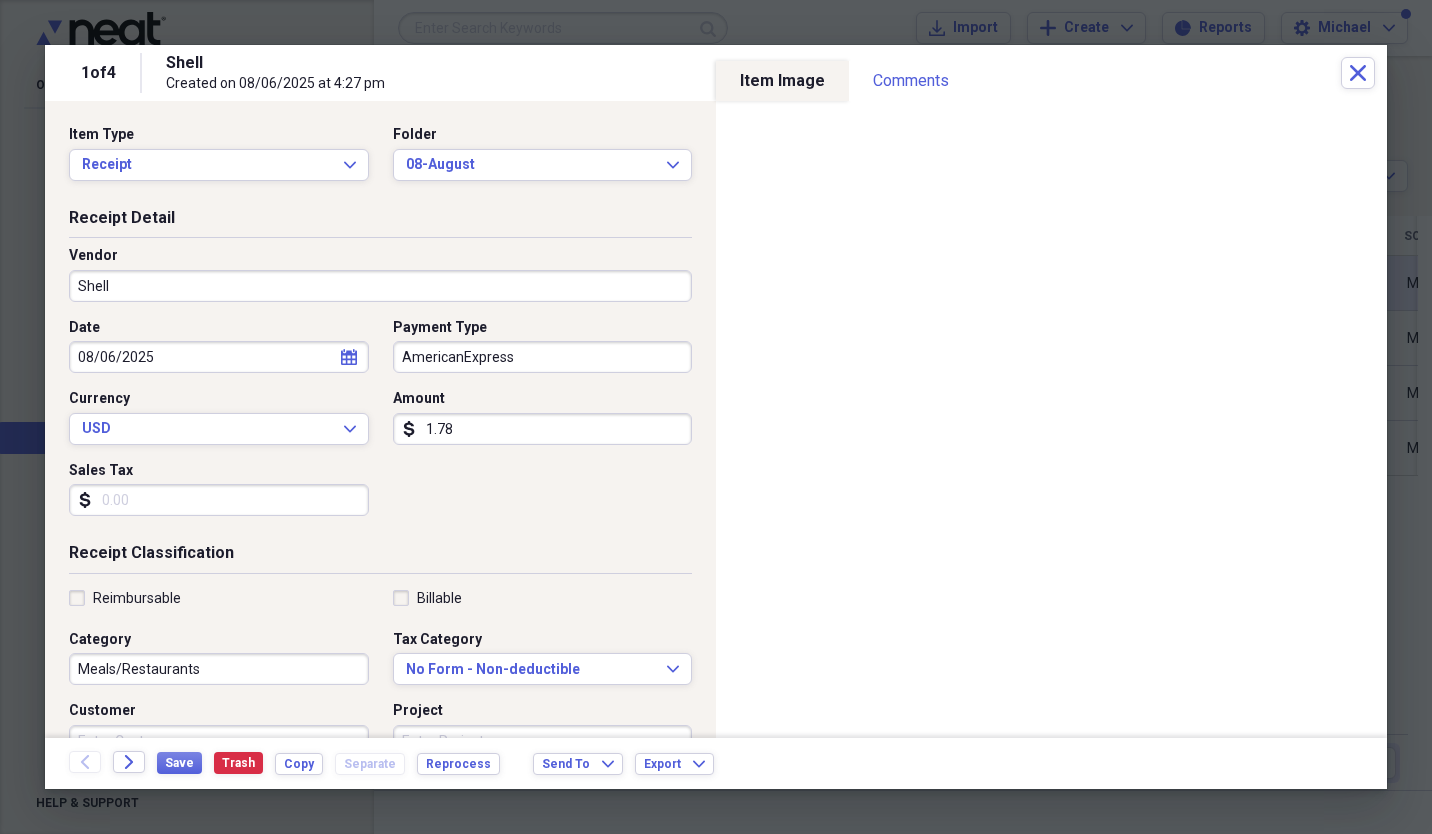 click on "1.78" at bounding box center [543, 429] 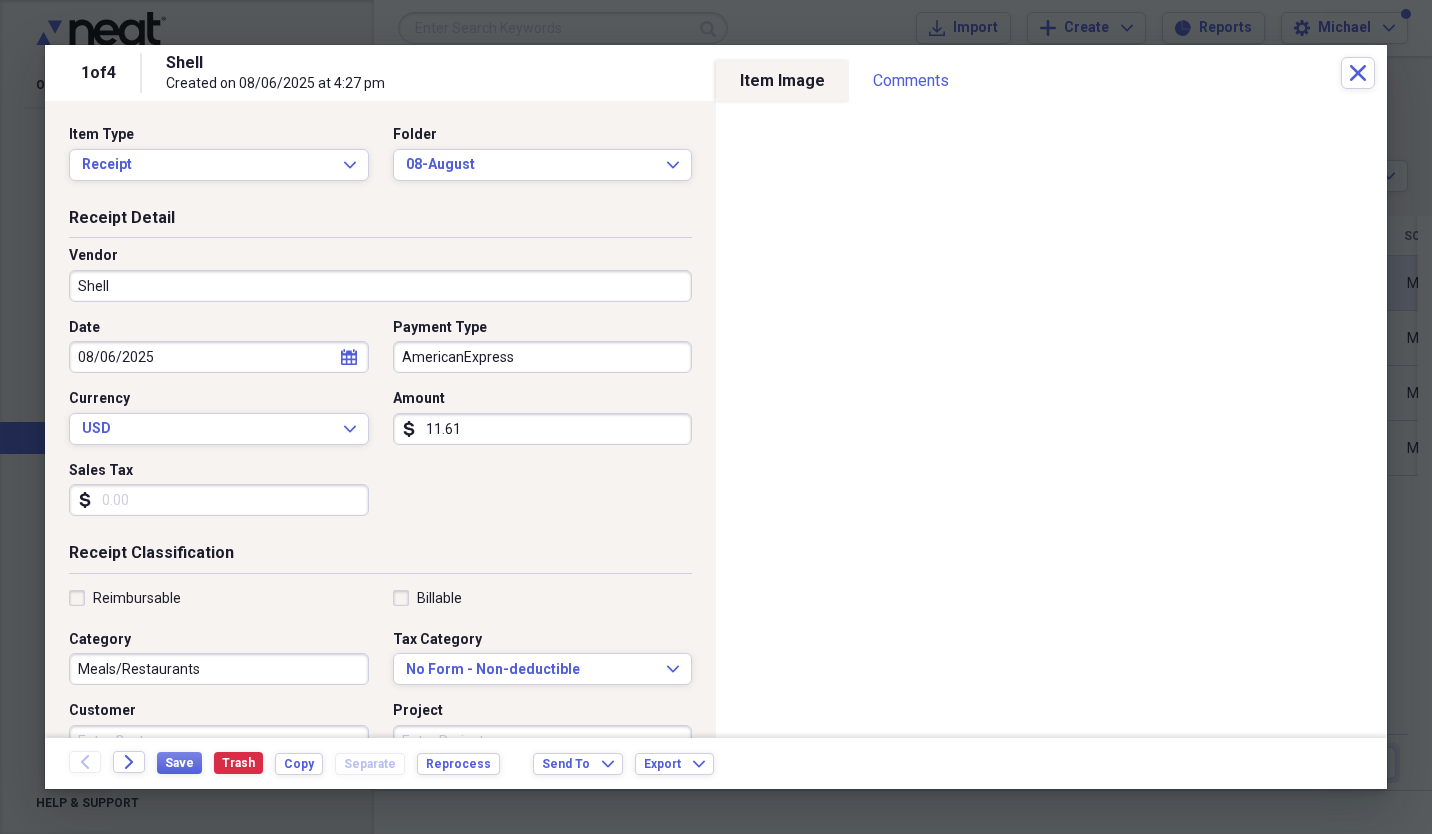 type on "11.61" 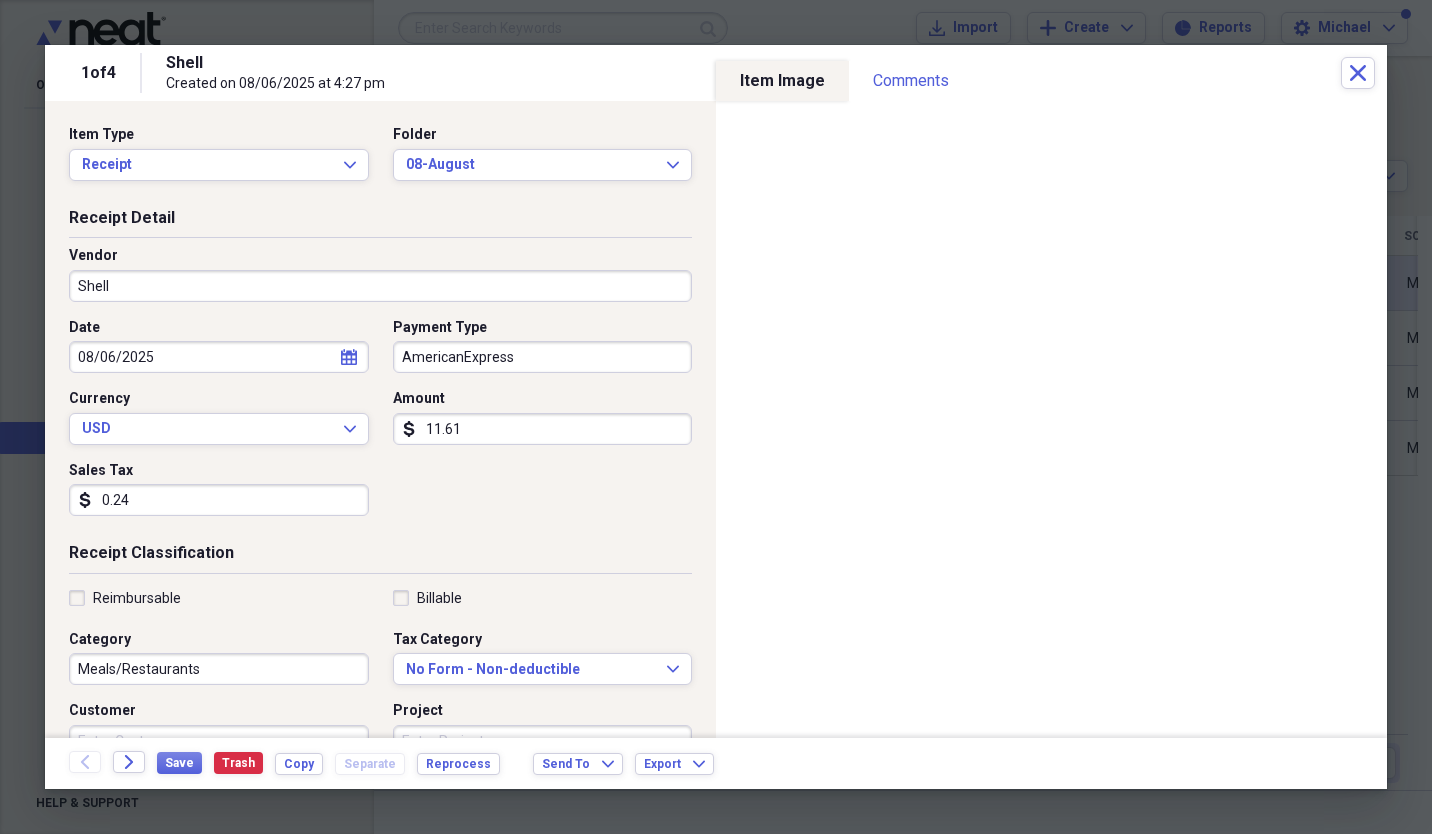 type on "0.24" 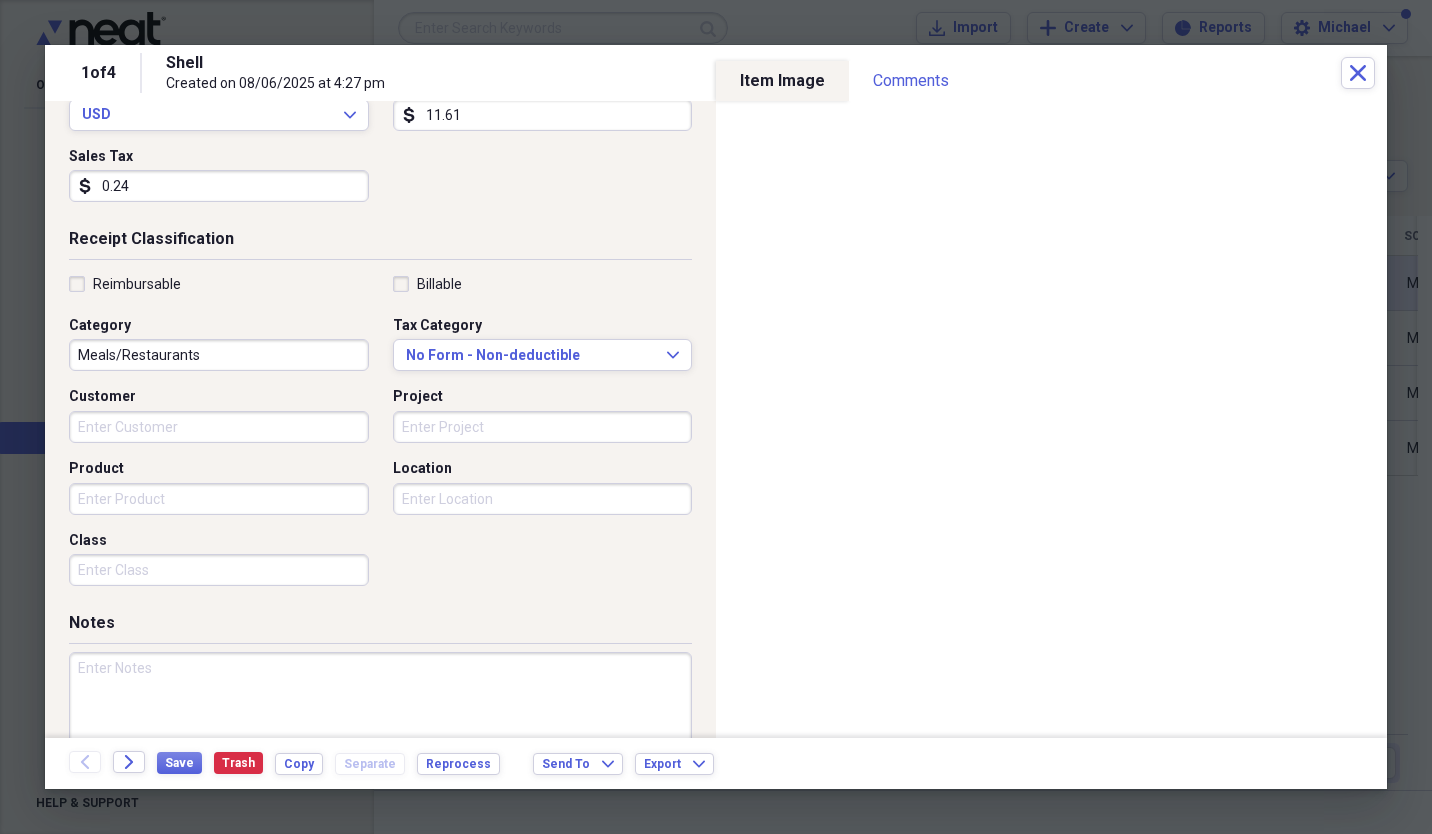 scroll, scrollTop: 356, scrollLeft: 0, axis: vertical 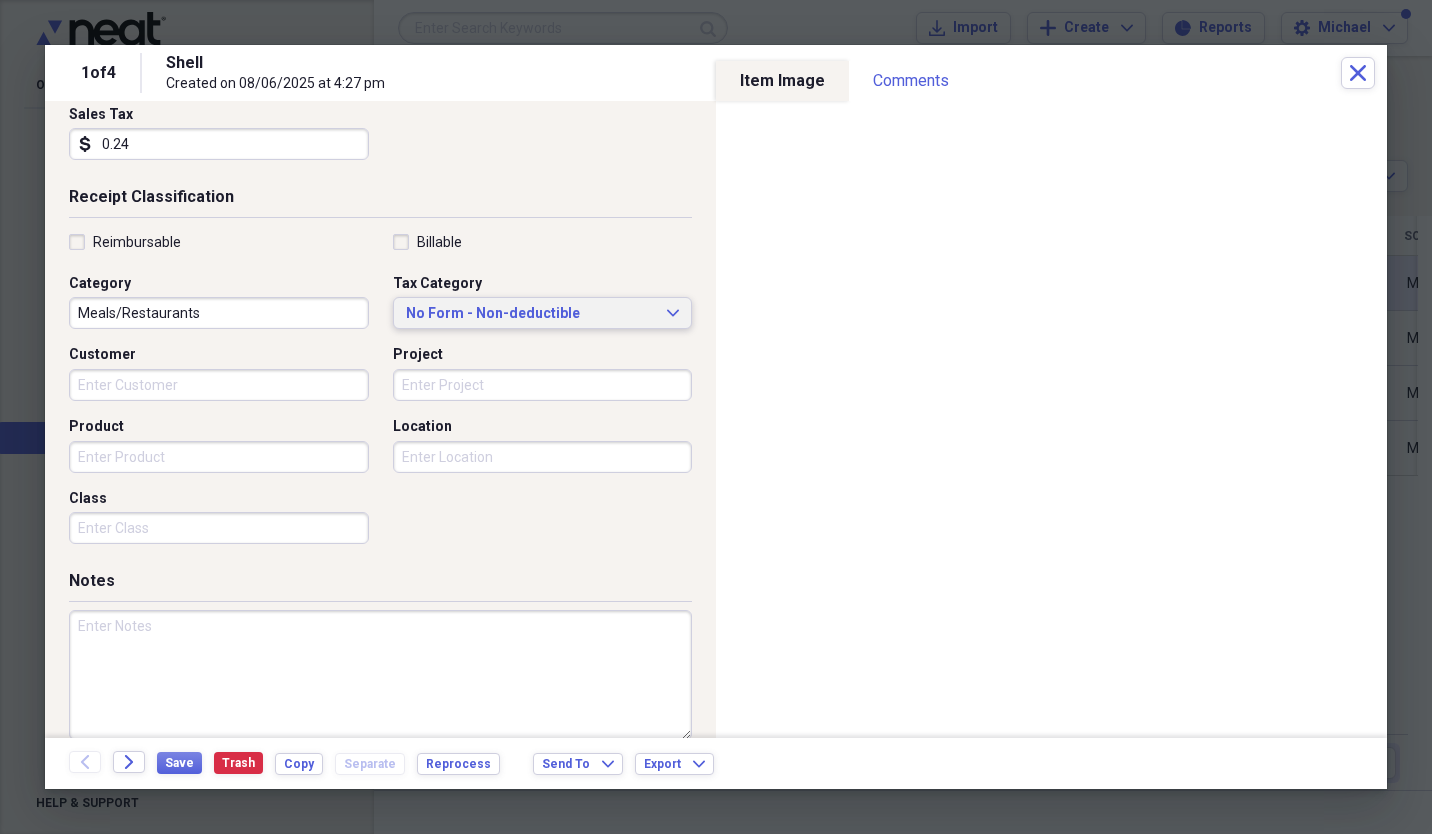 click on "No Form - Non-deductible" at bounding box center [531, 314] 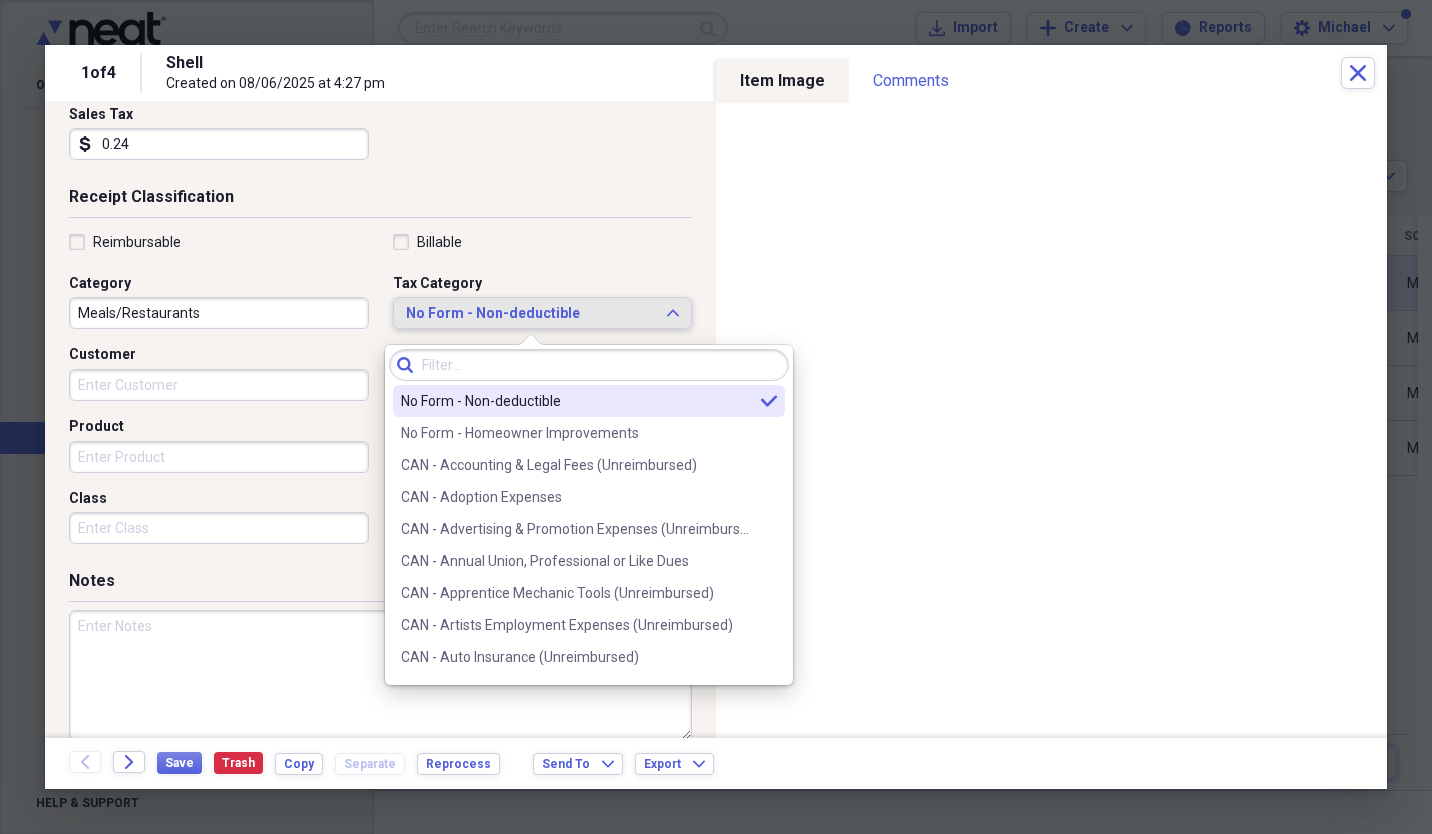 click on "Reimbursable Billable Category Meals/Restaurants Tax Category No Form - Non-deductible Expand Customer Project Product Location Class" at bounding box center (380, 393) 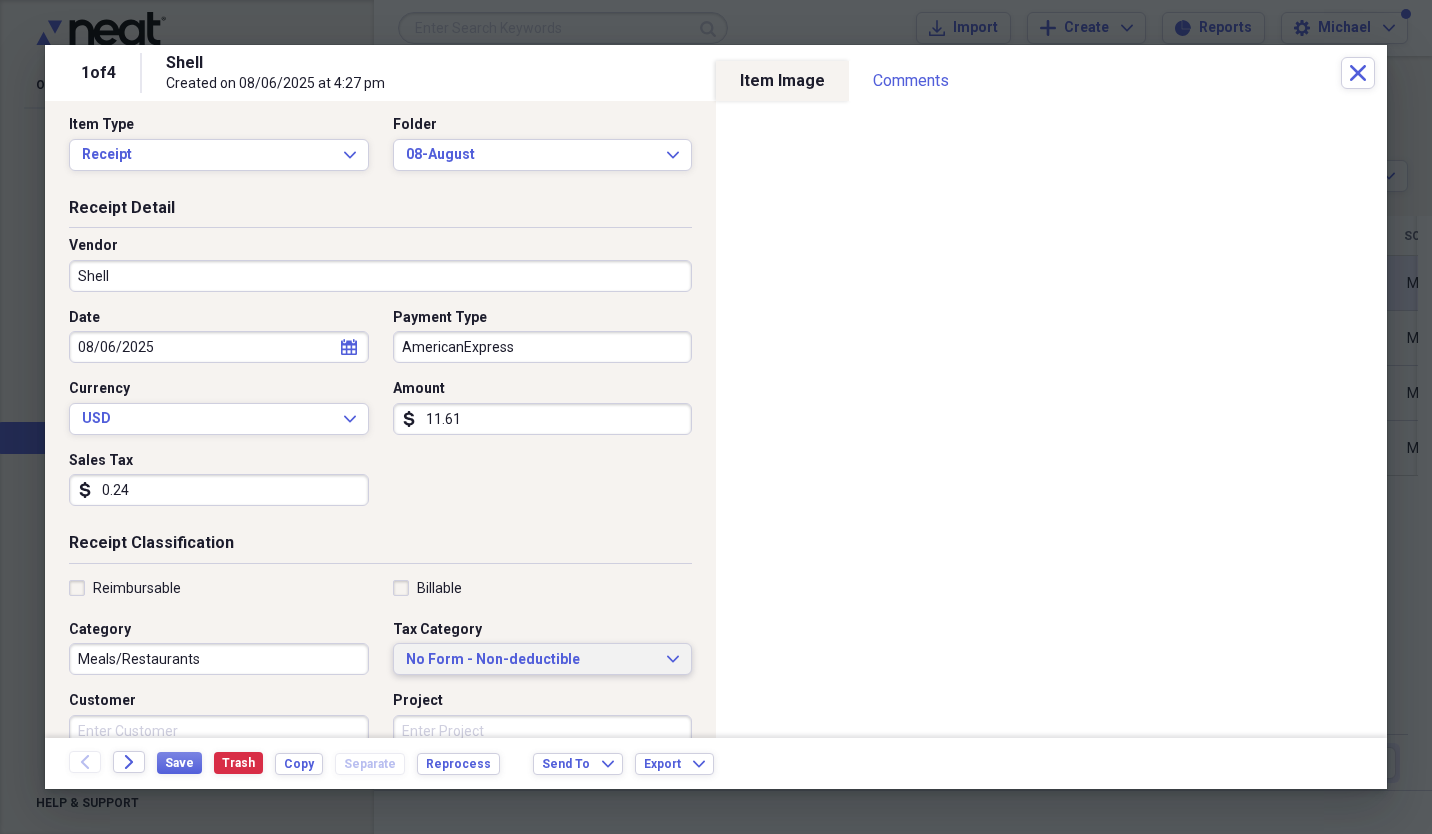 scroll, scrollTop: 0, scrollLeft: 0, axis: both 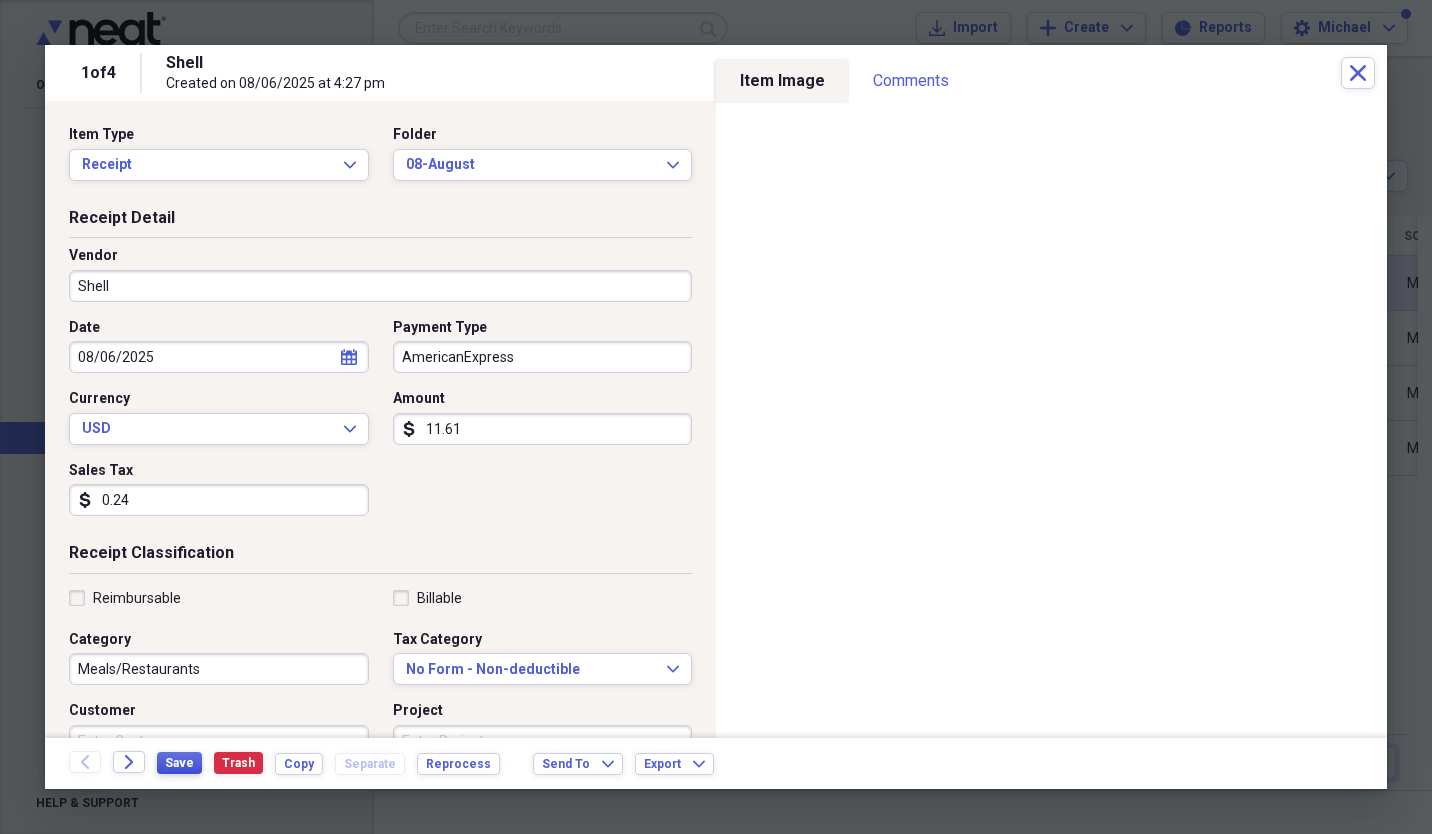 click on "Save" at bounding box center [179, 763] 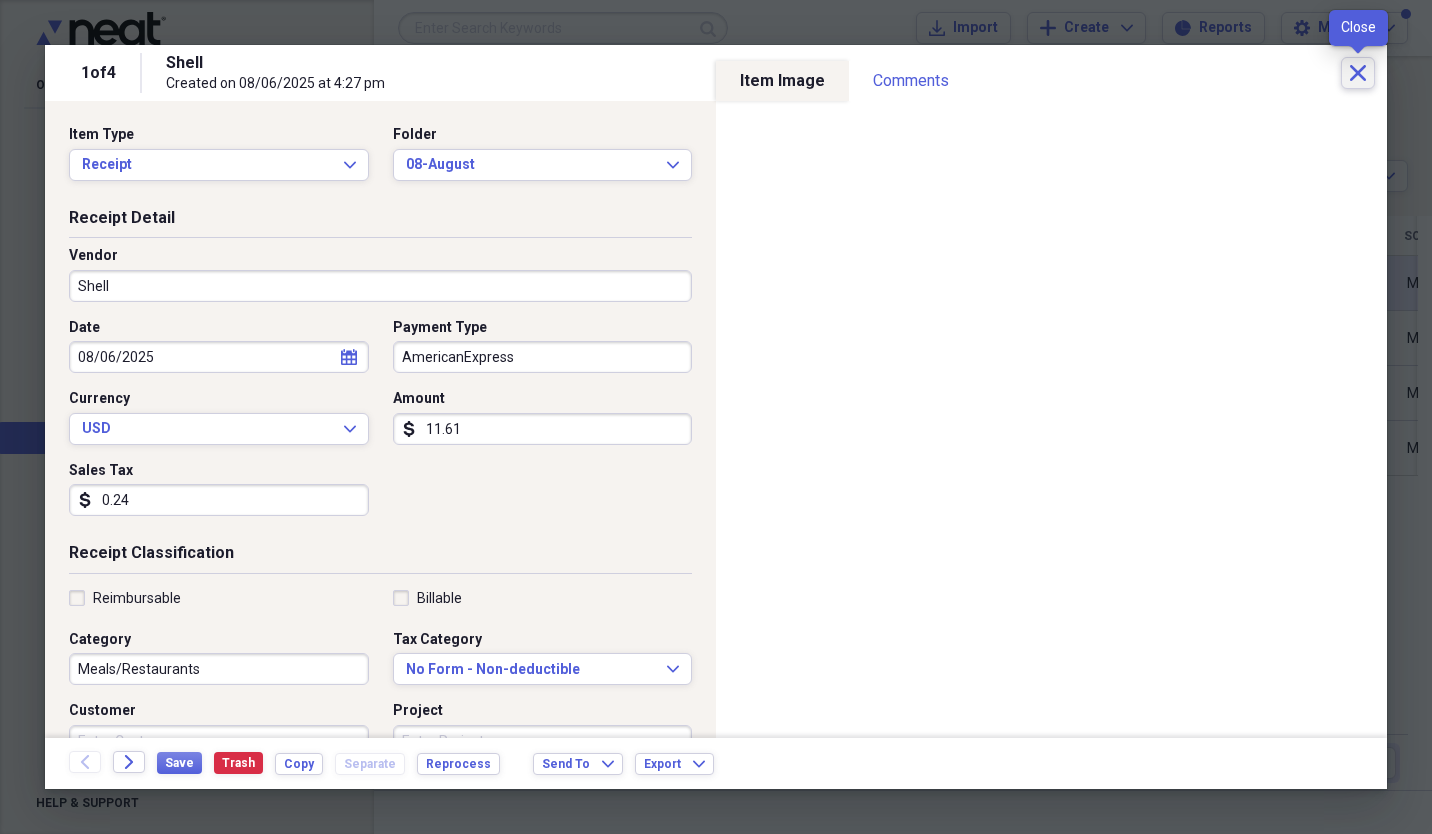 click on "Close" at bounding box center [1358, 73] 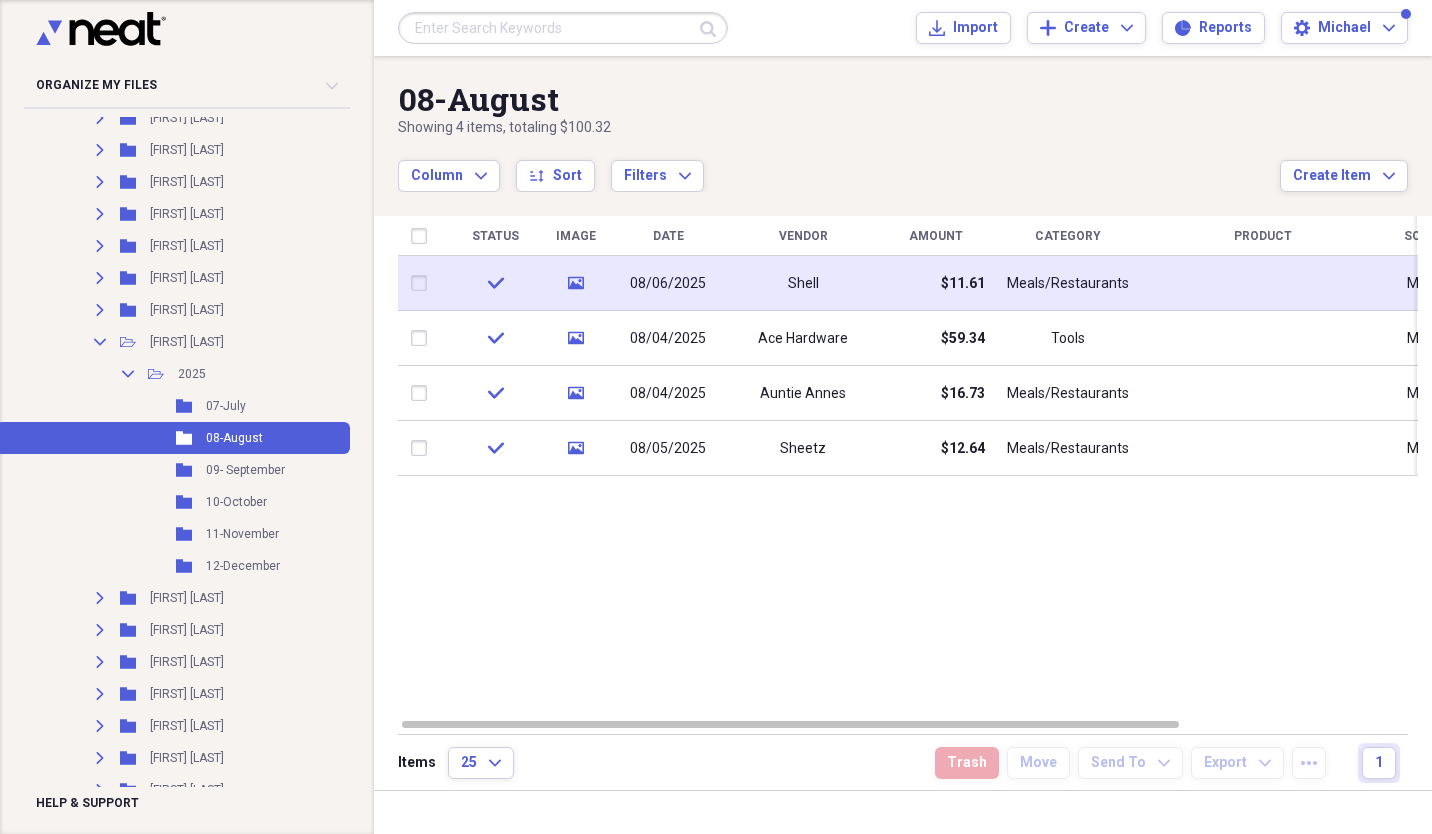 click on "Status Image Date Vendor Amount Category Product Source Billable Reimbursable check media 08/06/2025 Shell $11.61 Meals/Restaurants Mobile check media 08/04/2025 Ace Hardware $59.34 Tools Mobile check media 08/04/2025 Auntie Annes $16.73 Meals/Restaurants Mobile check media 08/05/2025 Sheetz $12.64 Meals/Restaurants Mobile" at bounding box center [908, 466] 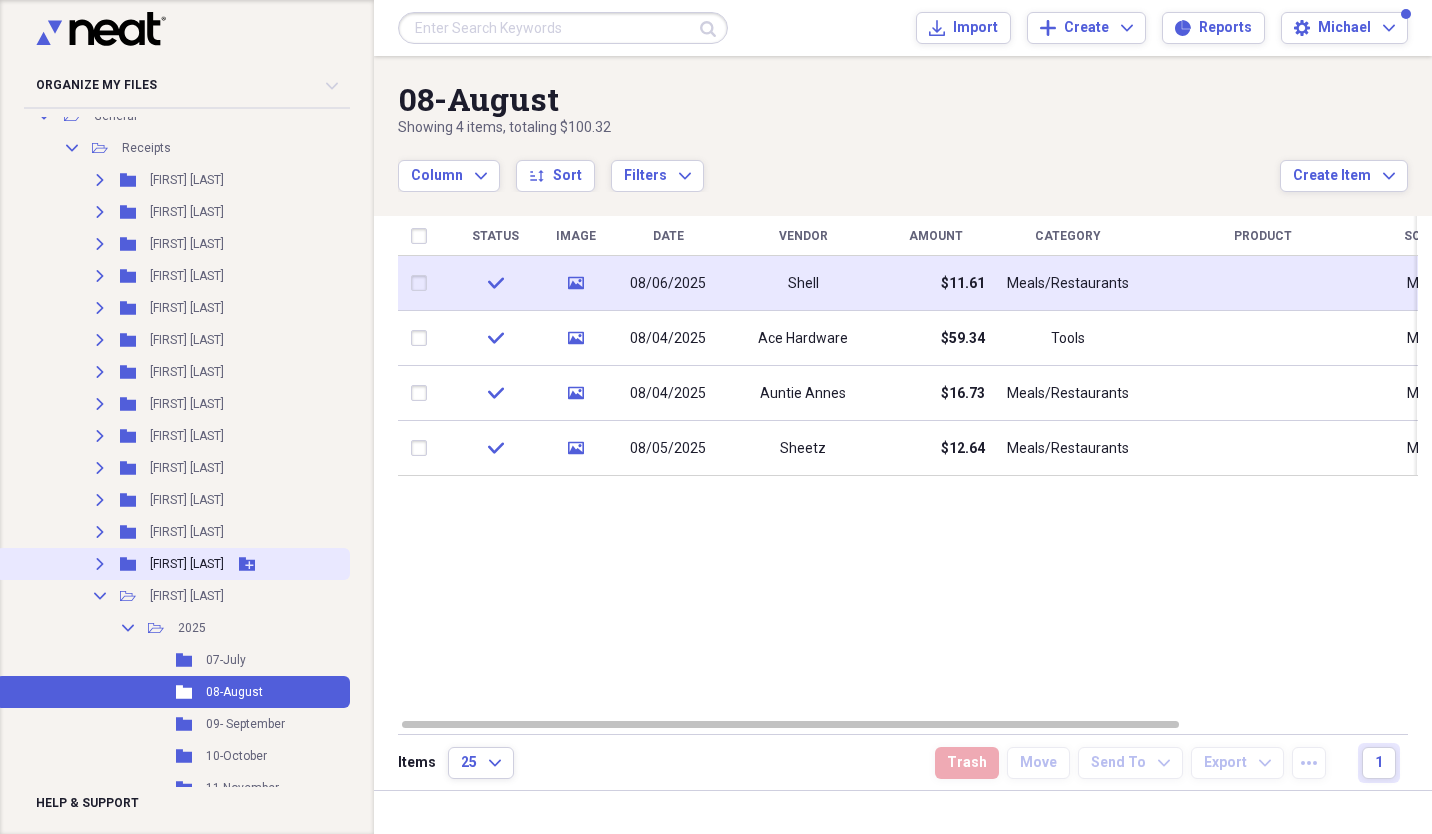 scroll, scrollTop: 178, scrollLeft: 0, axis: vertical 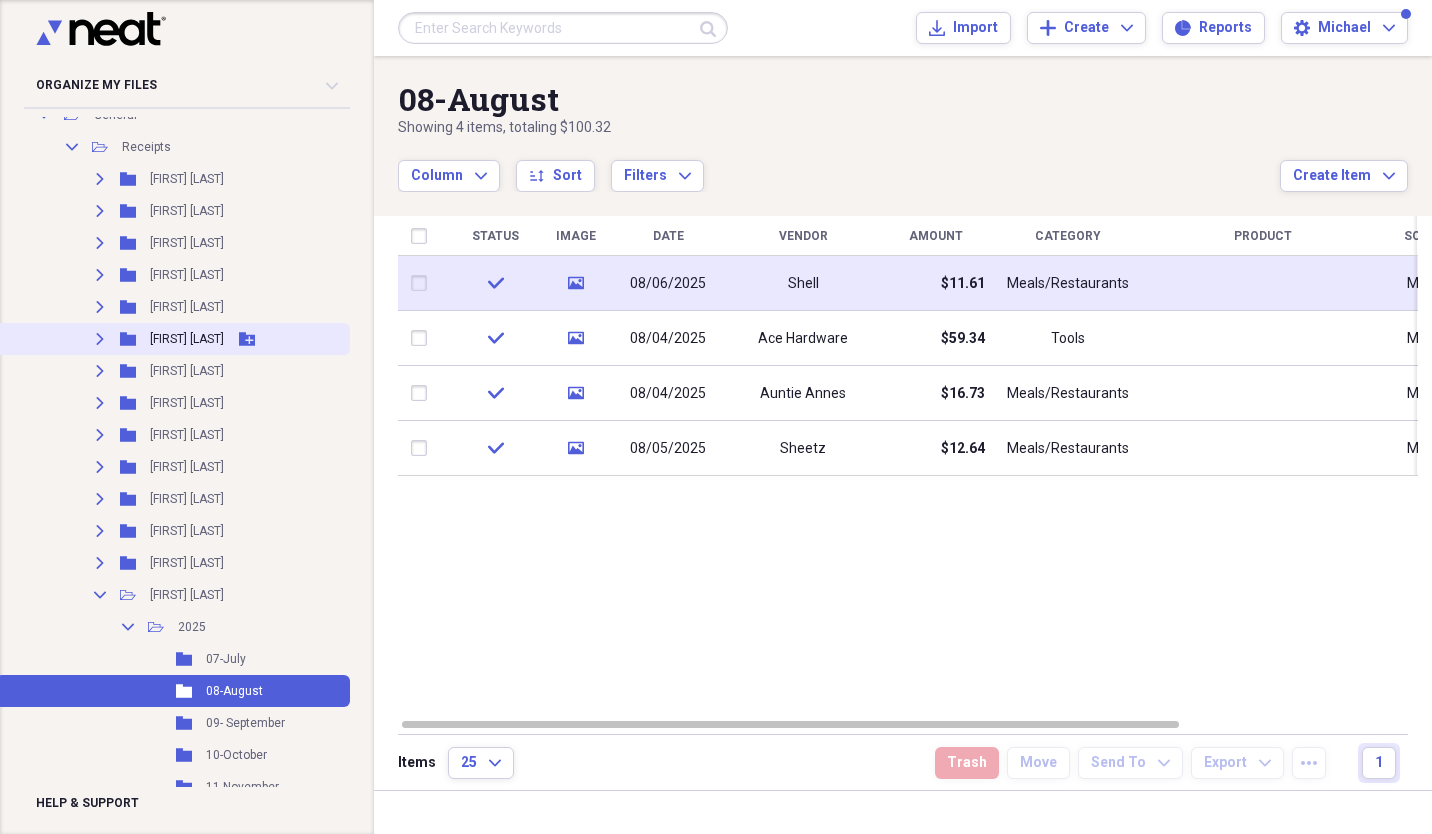 click 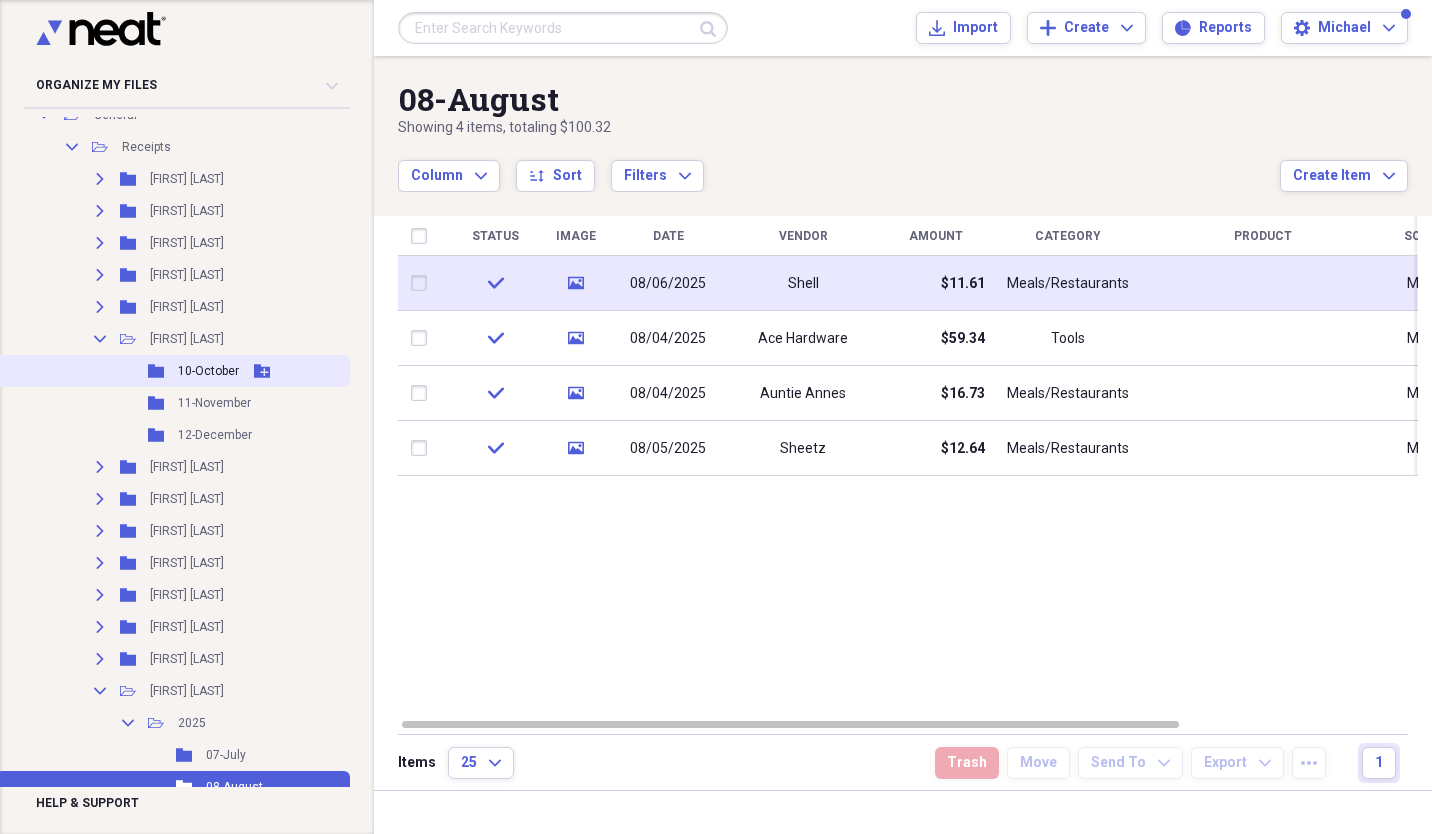 click on "10-October" at bounding box center [208, 371] 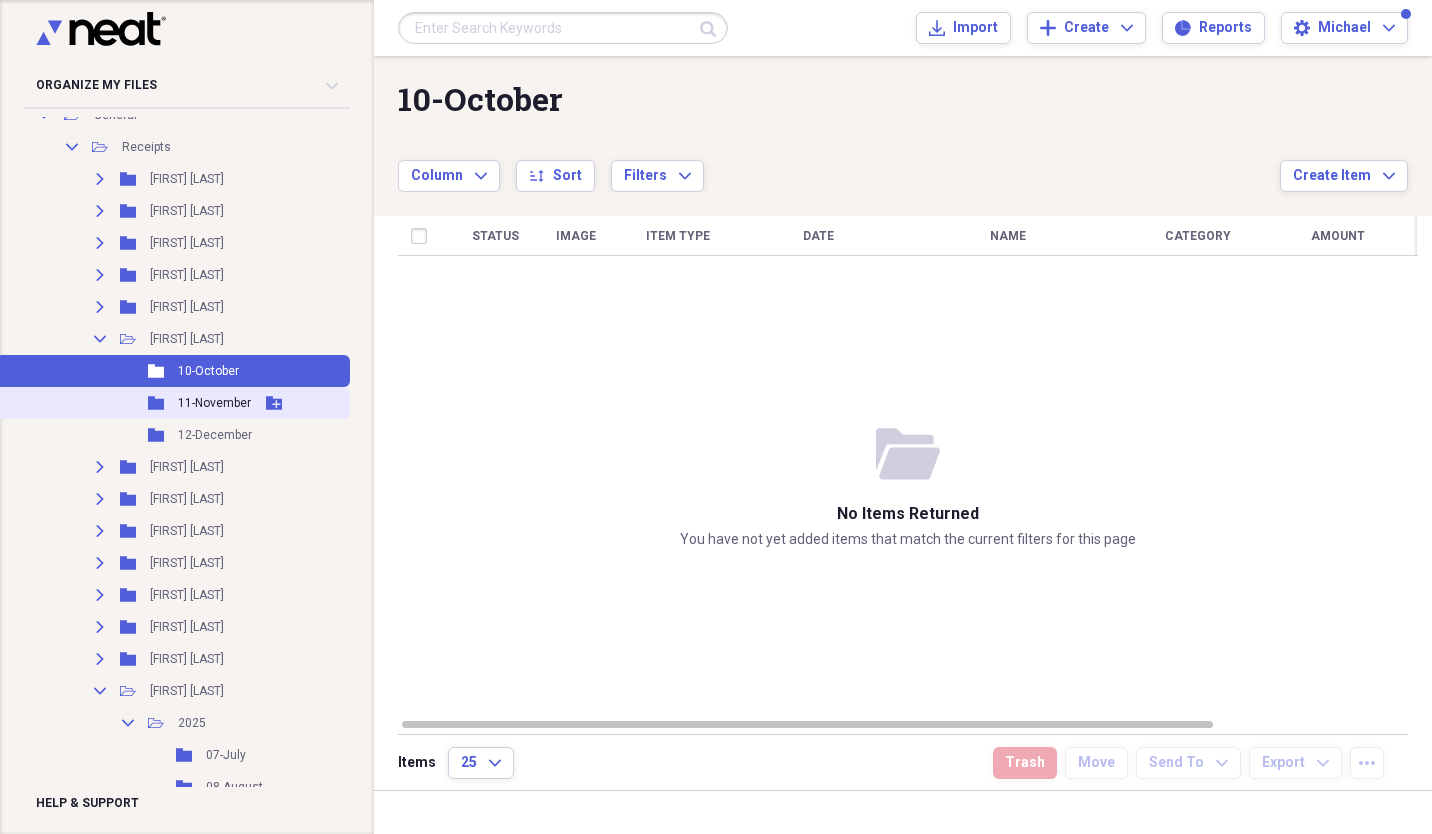 click on "11-November" at bounding box center [214, 403] 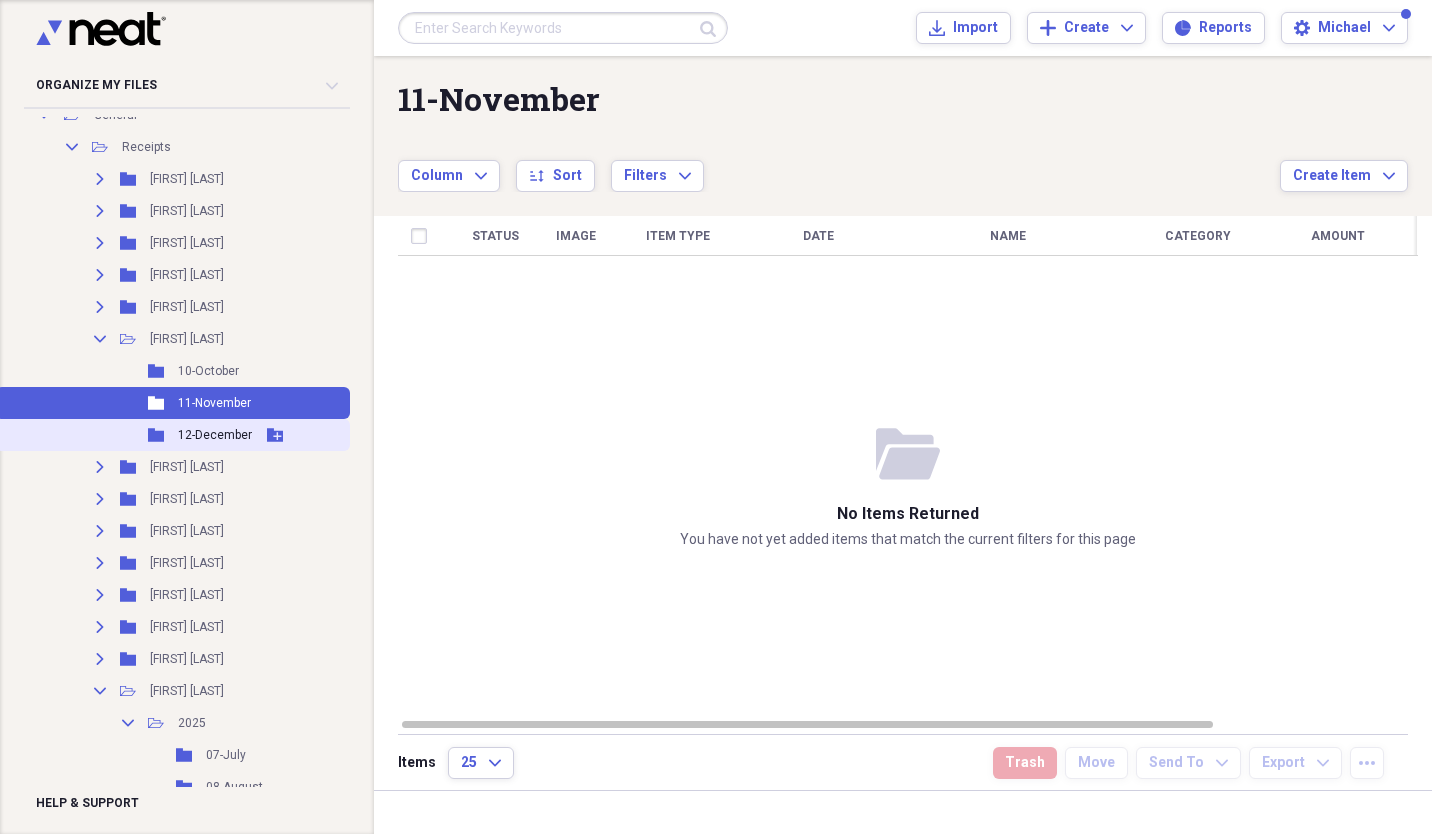 click on "Folder 12-December Add Folder" at bounding box center (173, 435) 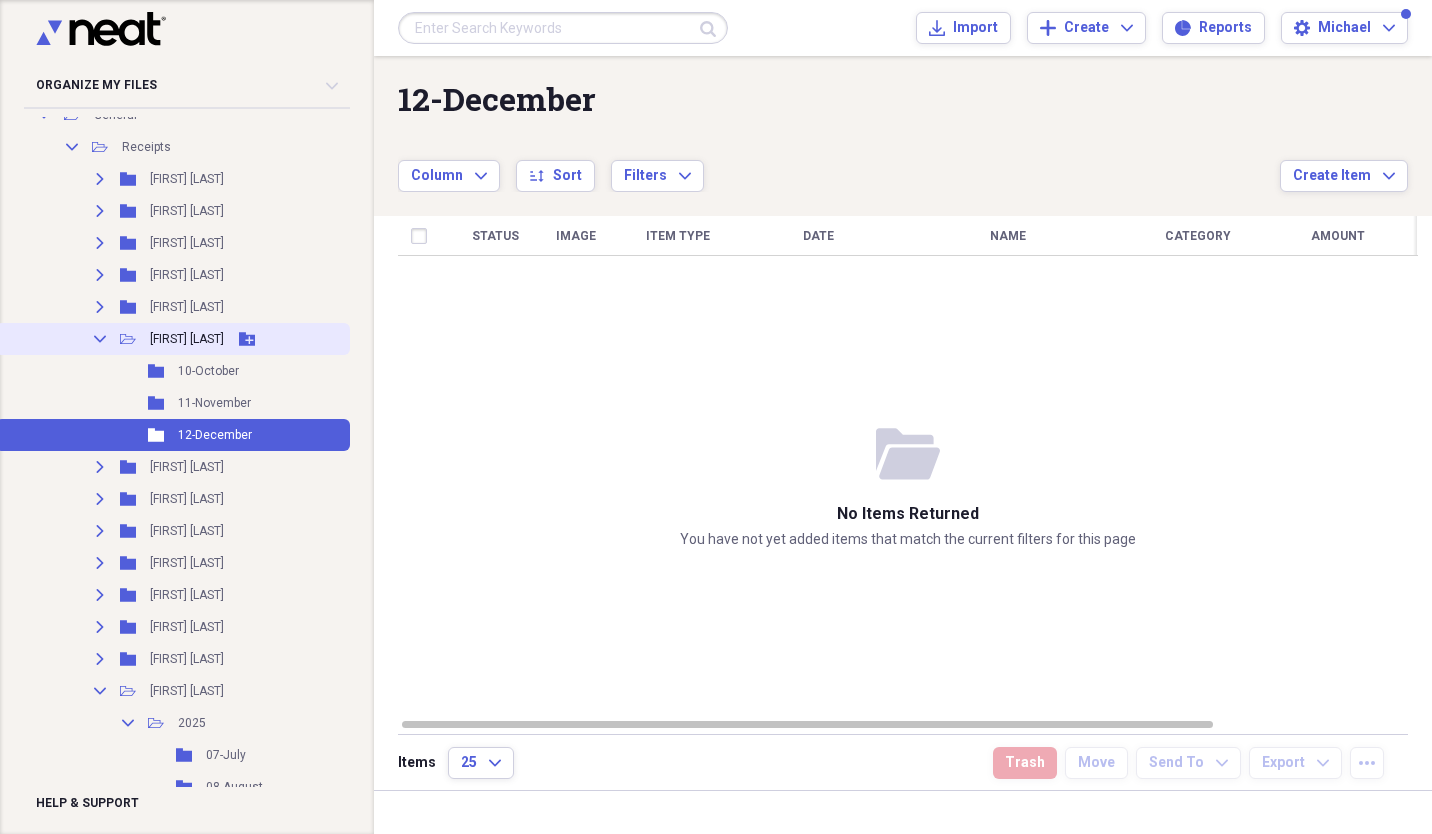 click on "Collapse" 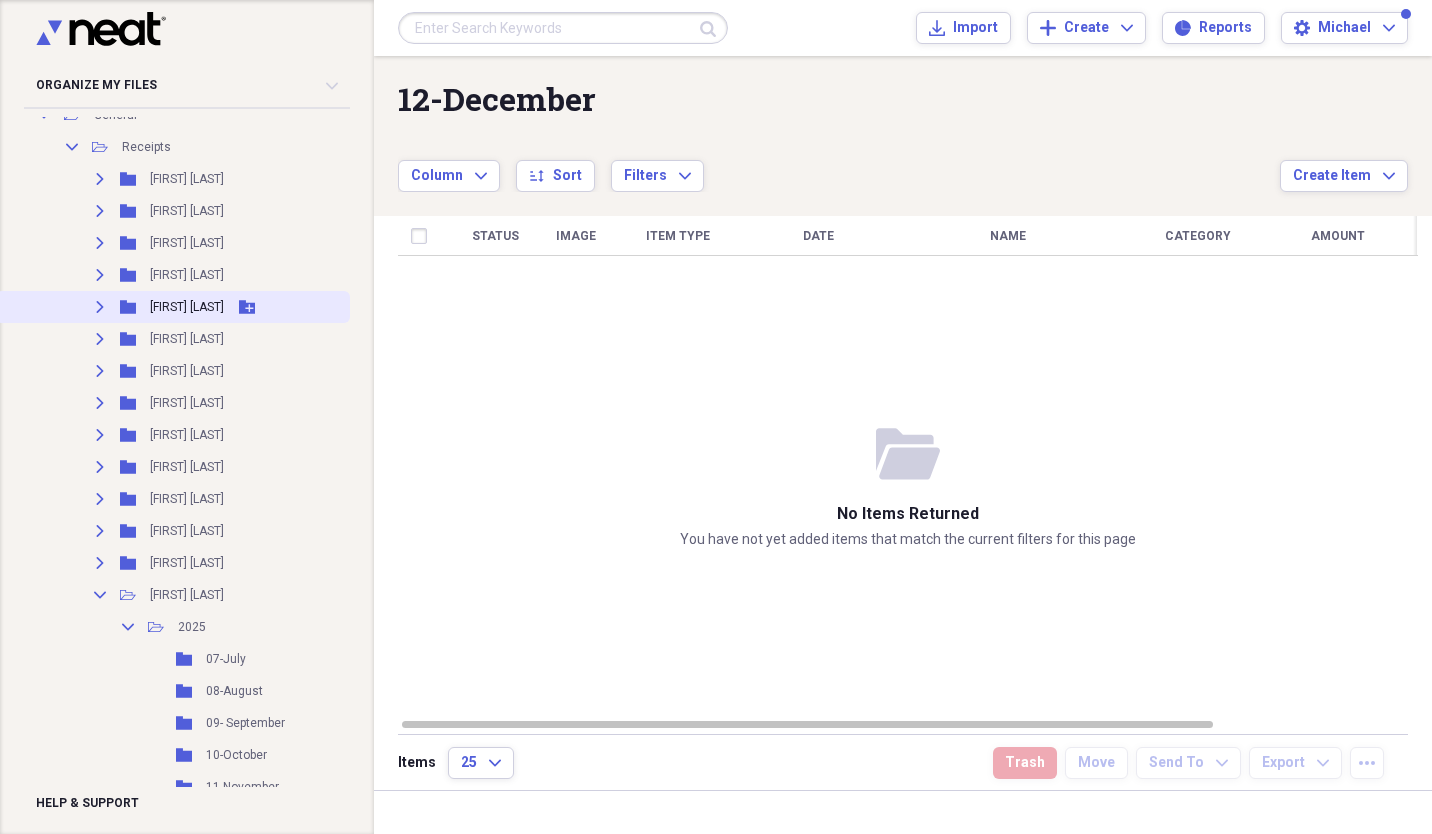 click on "Expand" 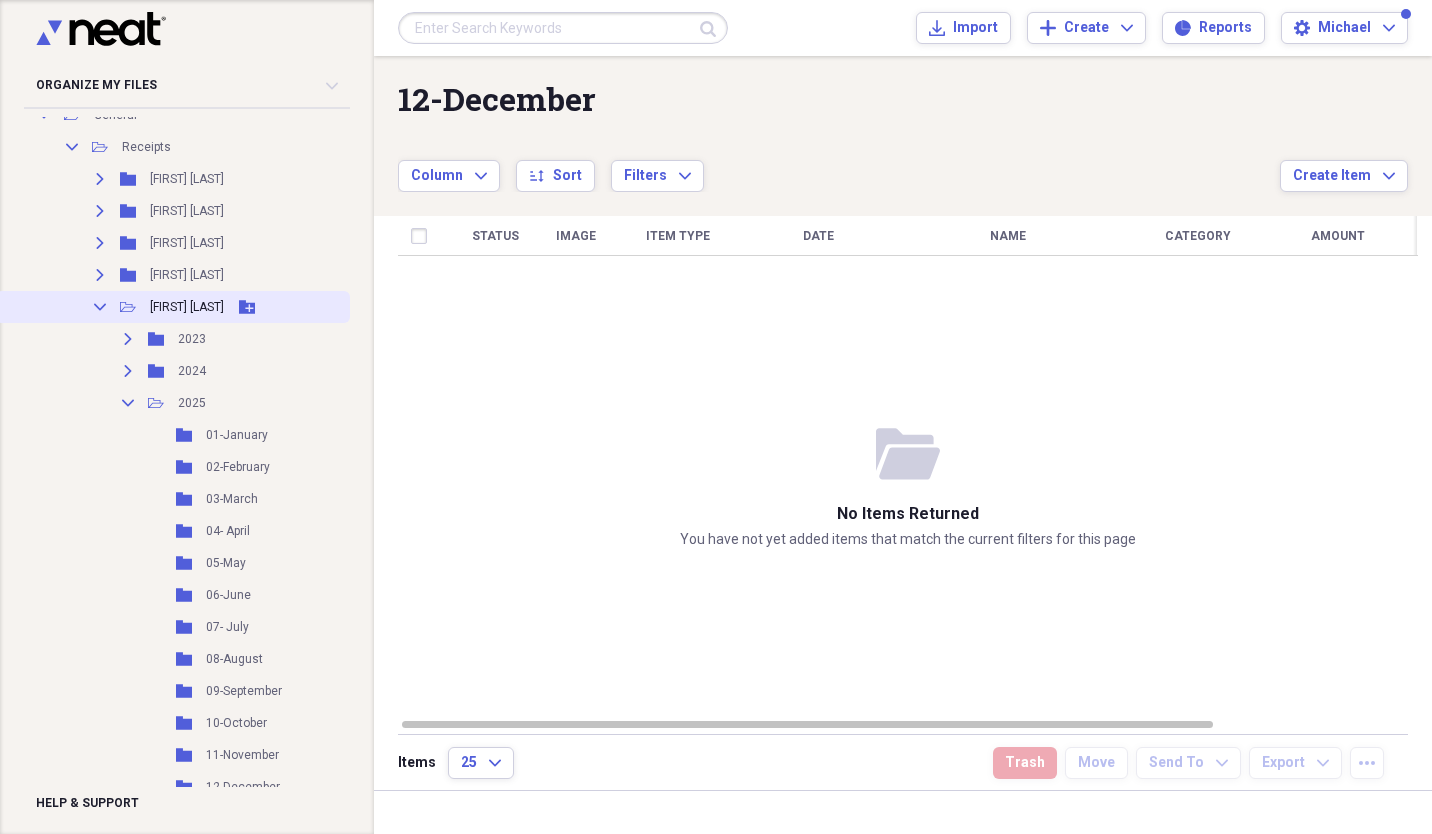 click 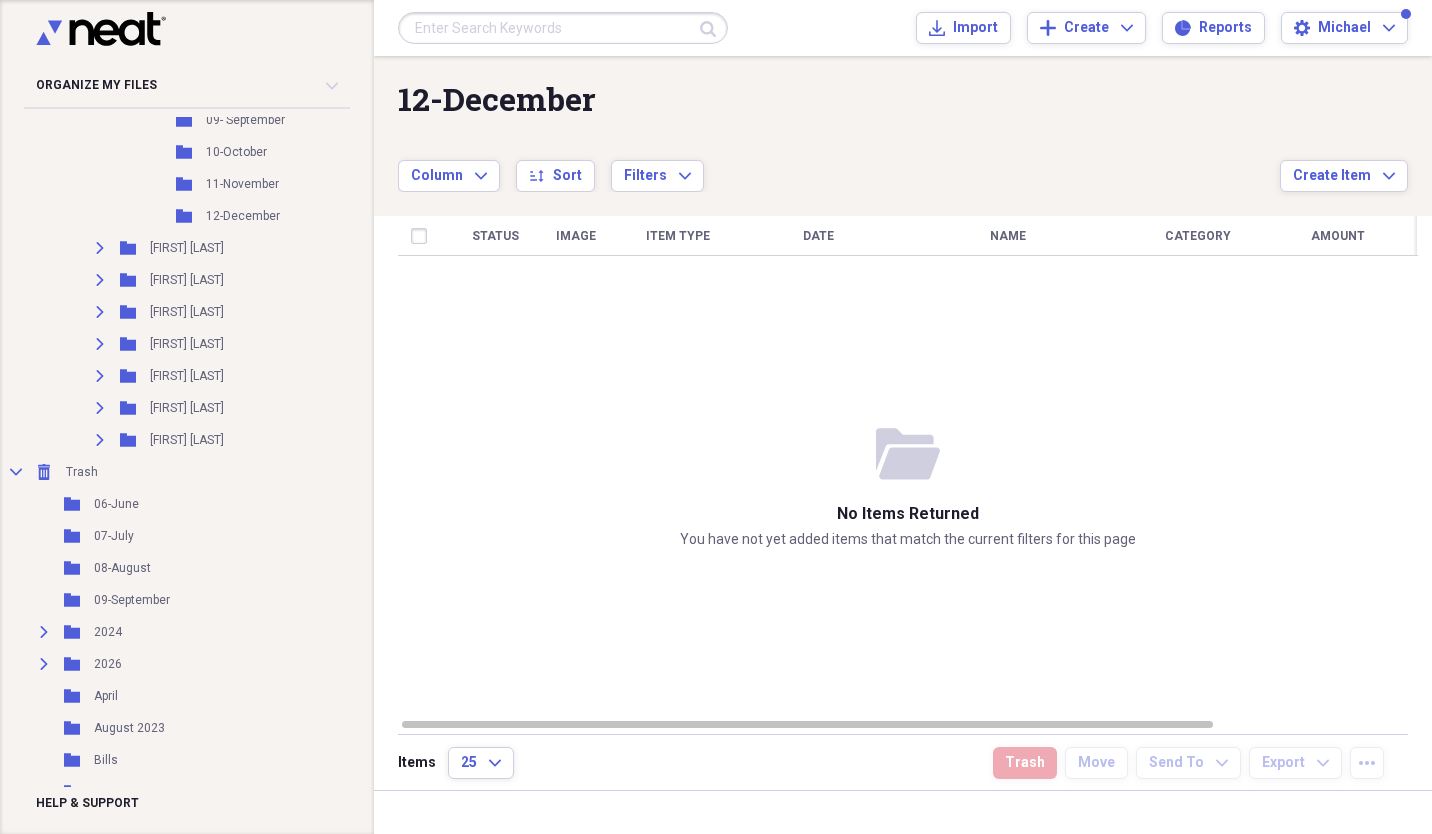 scroll, scrollTop: 782, scrollLeft: 0, axis: vertical 